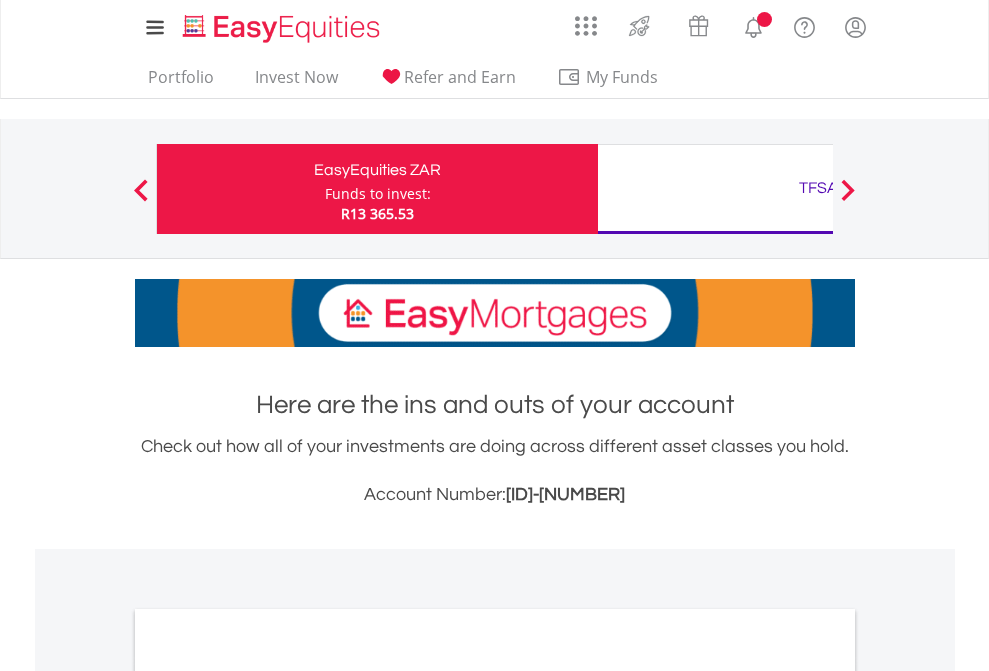 scroll, scrollTop: 0, scrollLeft: 0, axis: both 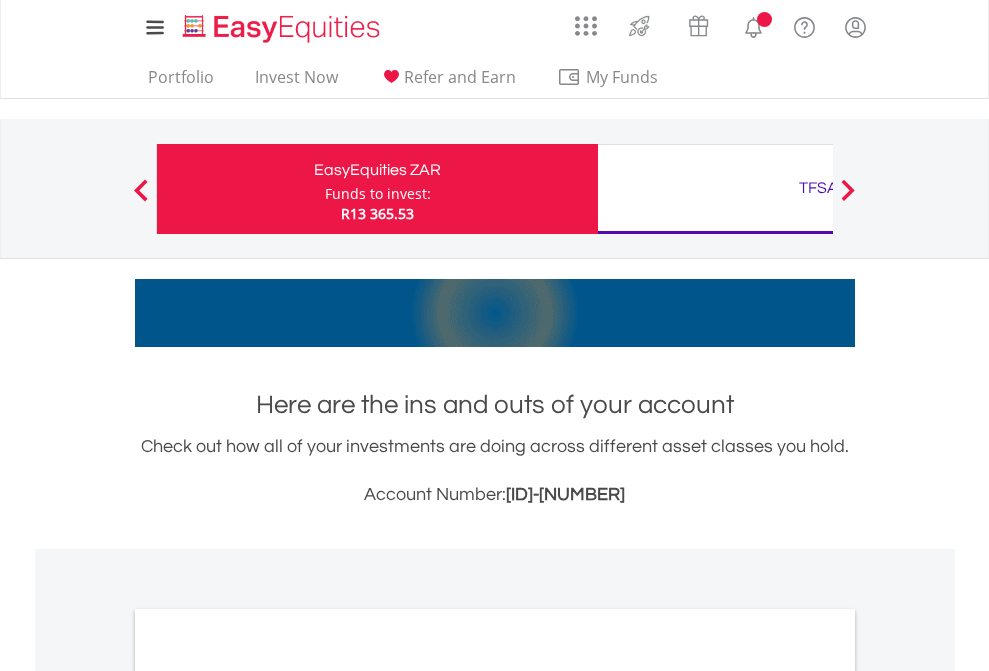 click on "Funds to invest:" at bounding box center [378, 194] 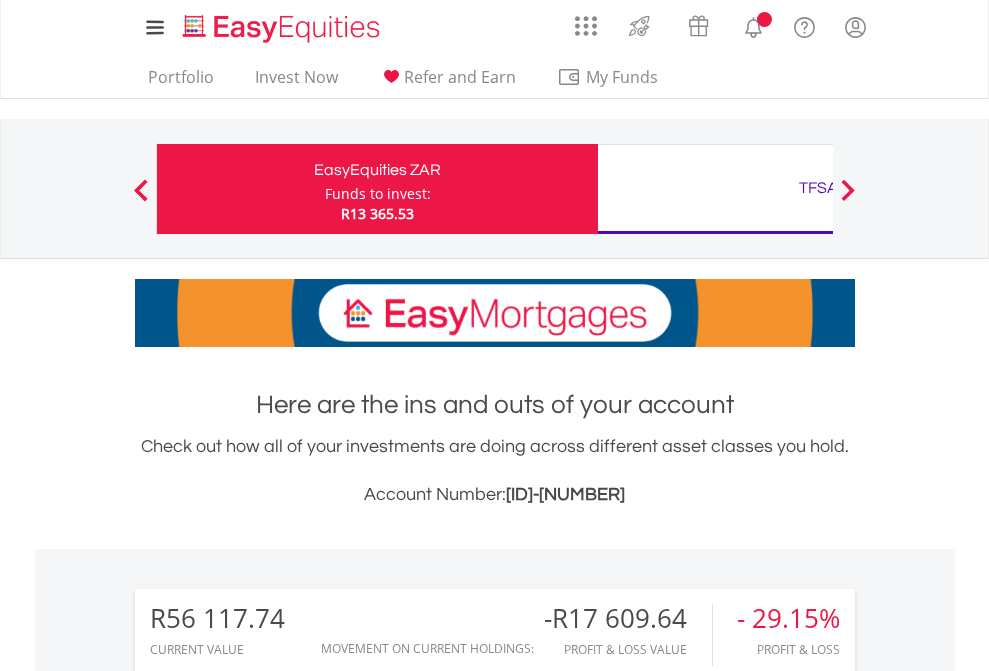scroll, scrollTop: 999808, scrollLeft: 999687, axis: both 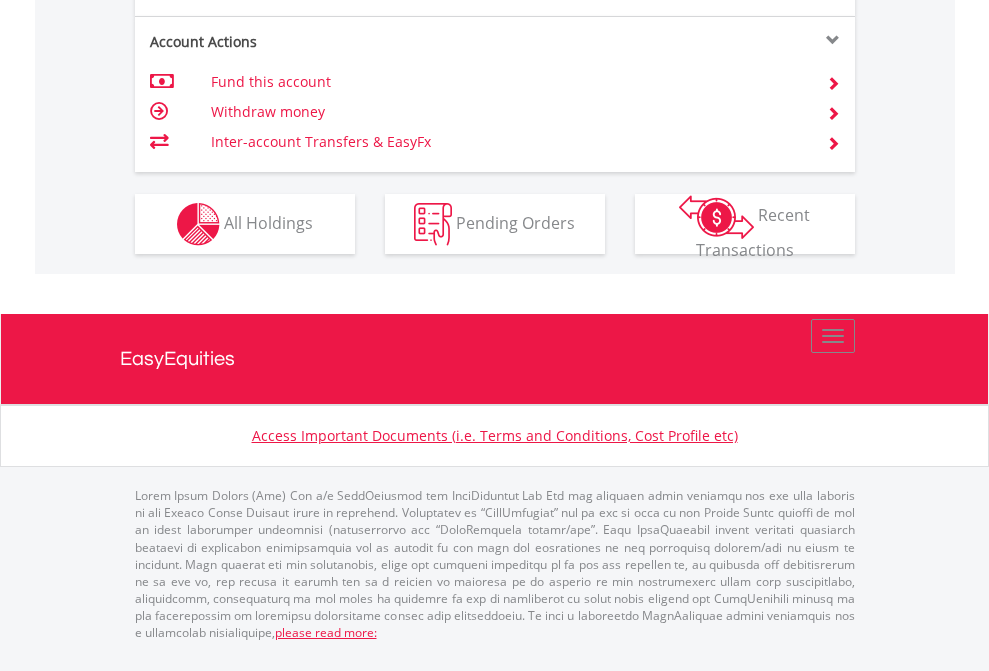 click on "Investment types" at bounding box center [706, -337] 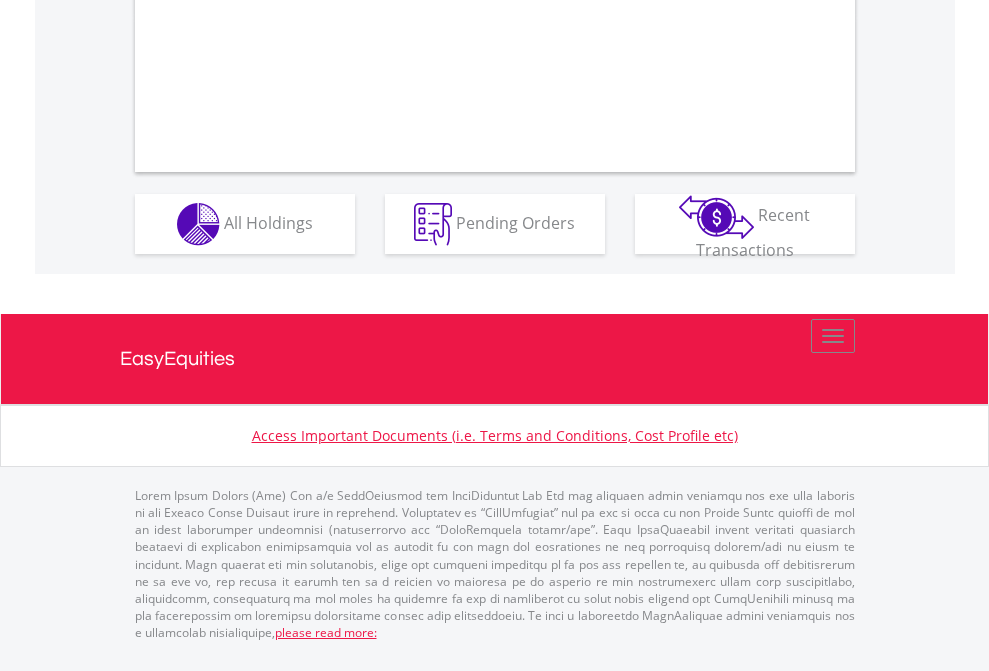 scroll, scrollTop: 1957, scrollLeft: 0, axis: vertical 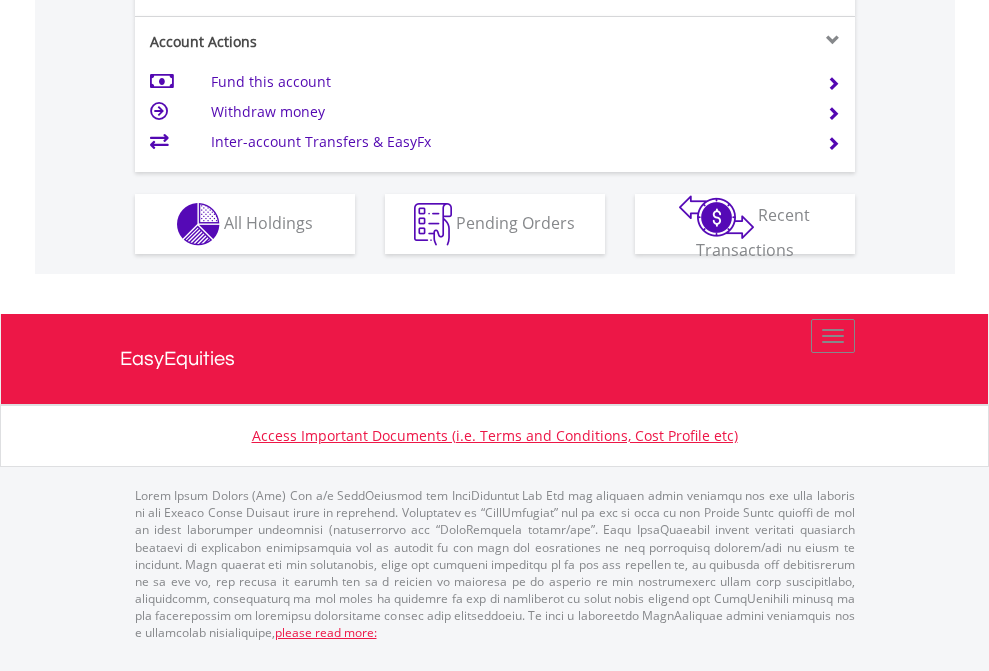 click on "Investment types" at bounding box center (706, -337) 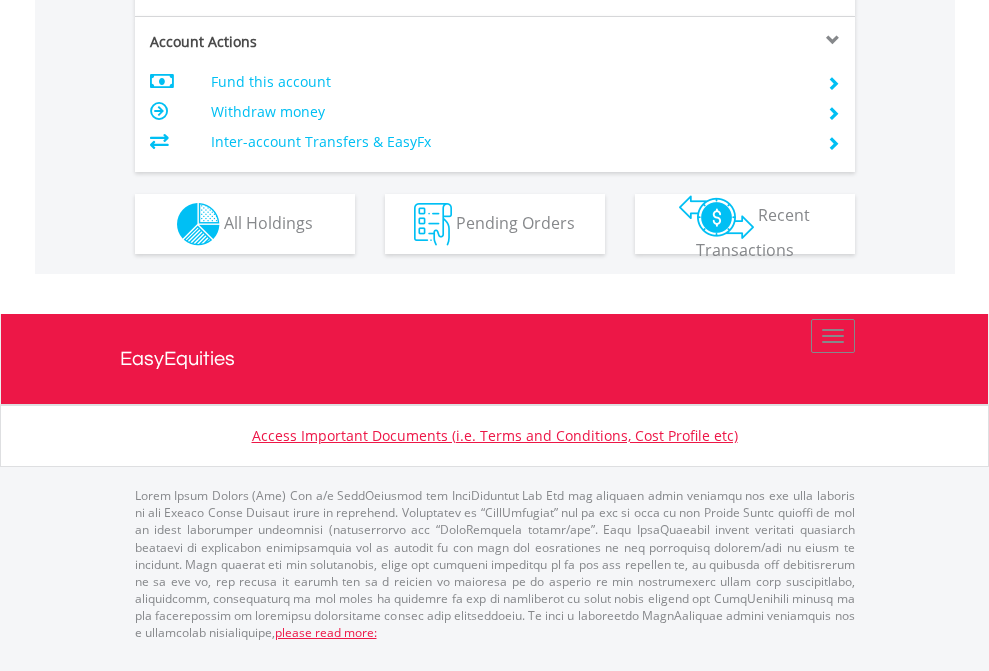 scroll, scrollTop: 1917, scrollLeft: 0, axis: vertical 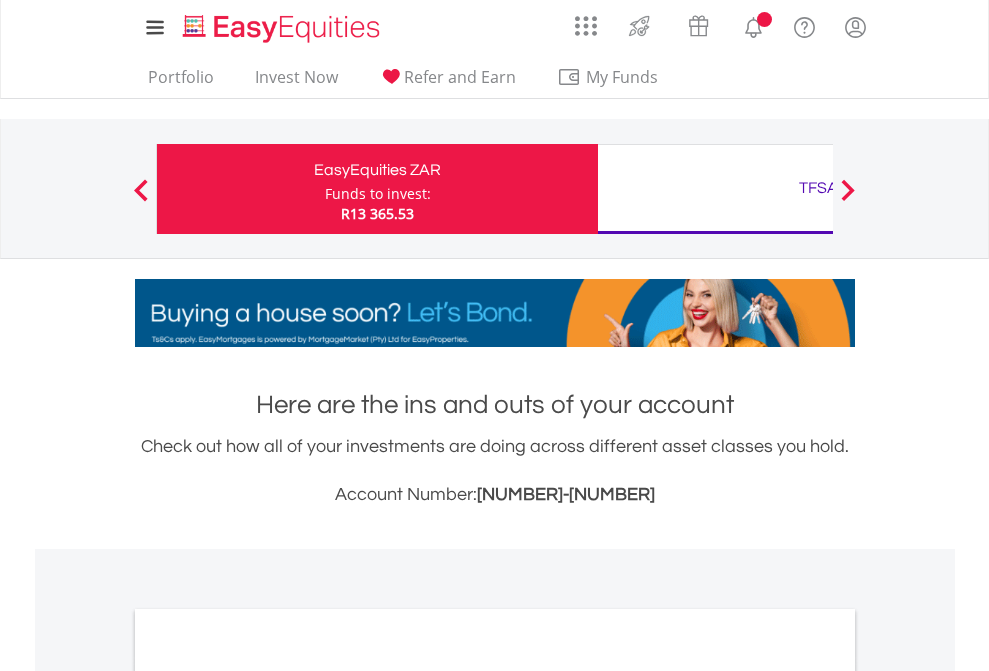 click on "All Holdings" at bounding box center (268, 1096) 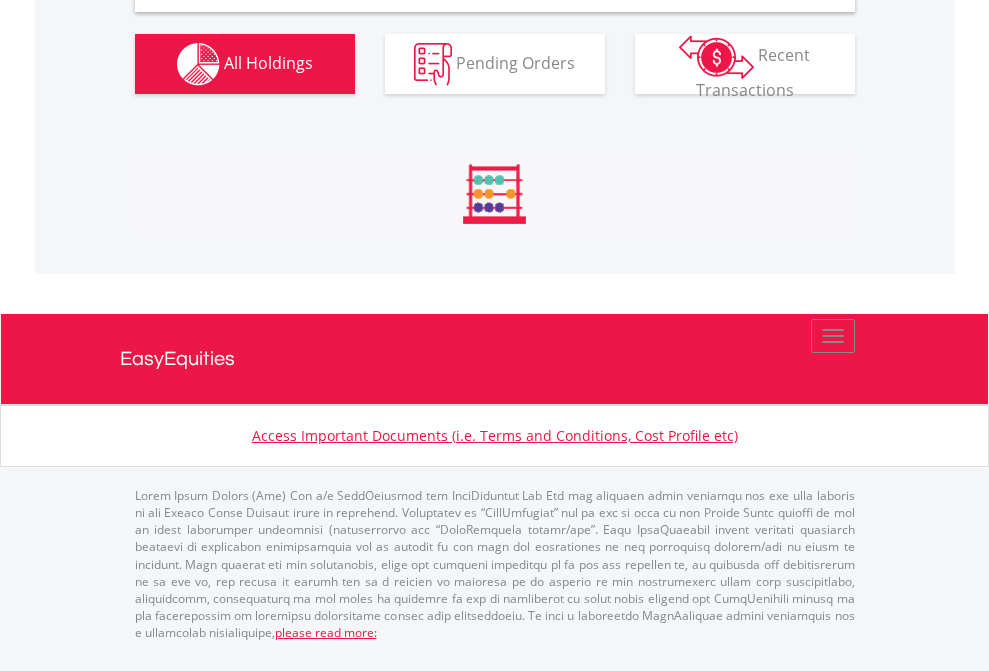 scroll, scrollTop: 1933, scrollLeft: 0, axis: vertical 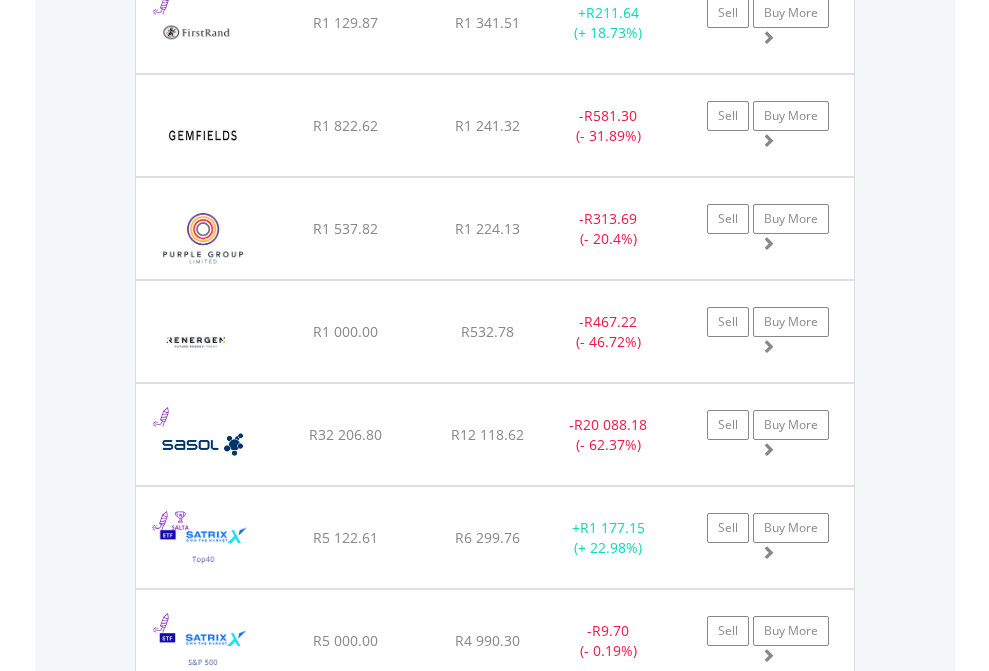 click on "TFSA" at bounding box center [818, -1745] 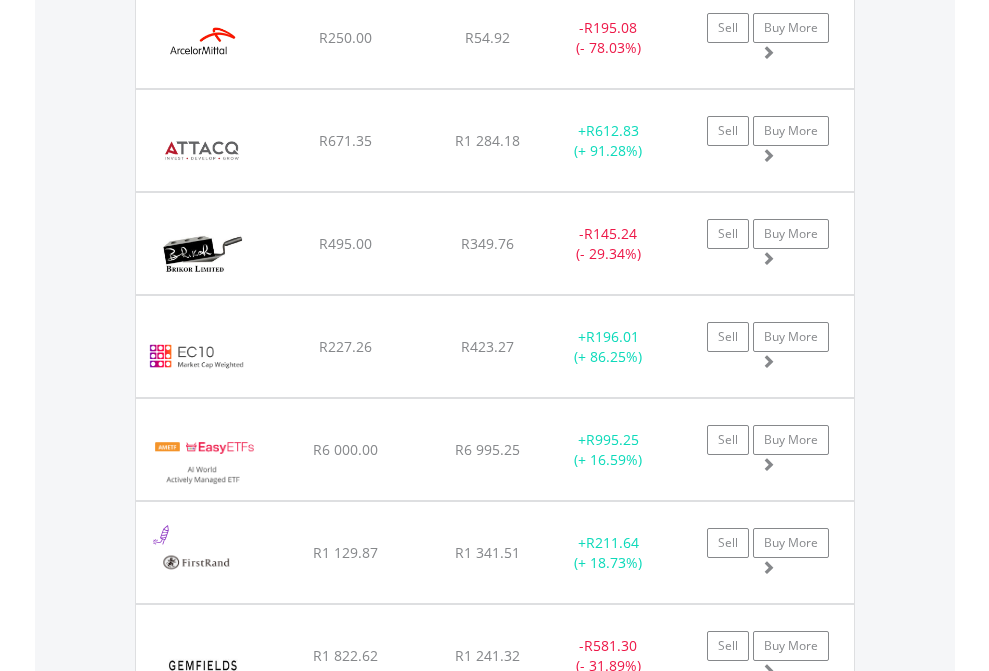 scroll, scrollTop: 144, scrollLeft: 0, axis: vertical 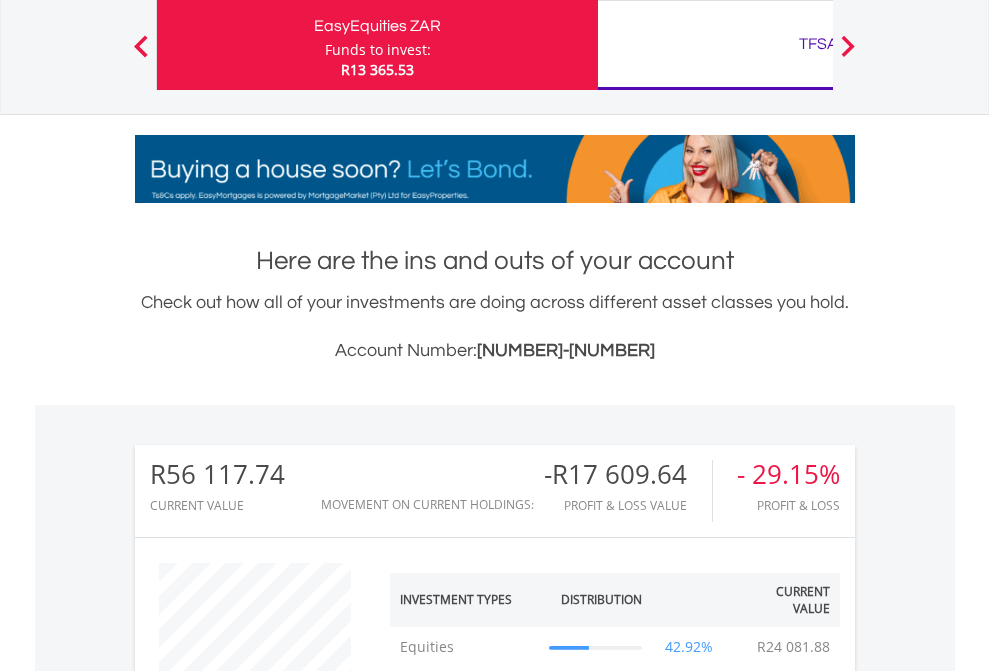 click on "All Holdings" at bounding box center [268, 1482] 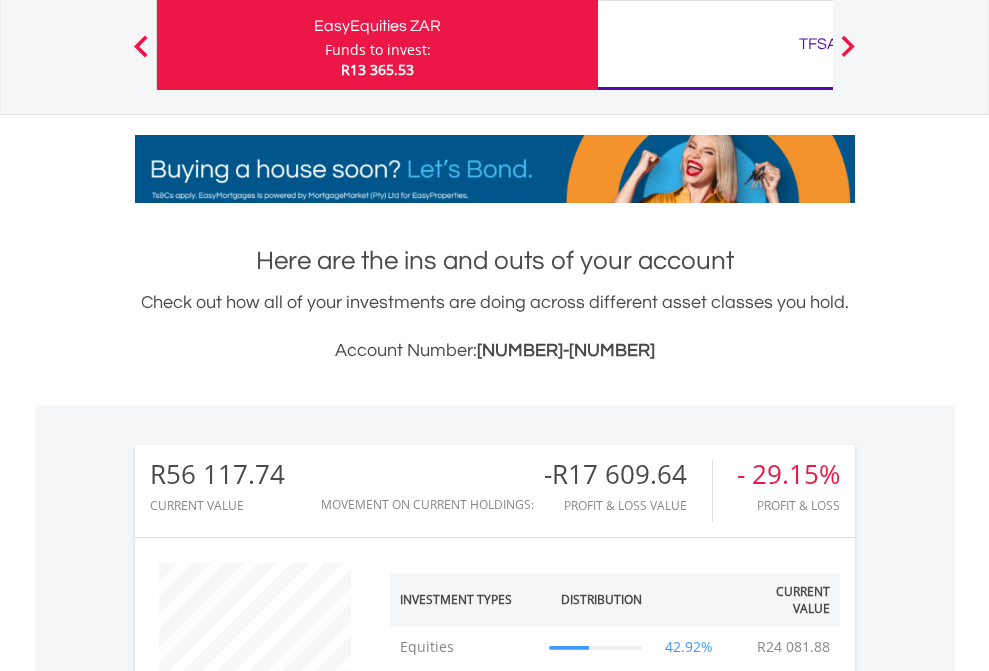 scroll, scrollTop: 1653, scrollLeft: 0, axis: vertical 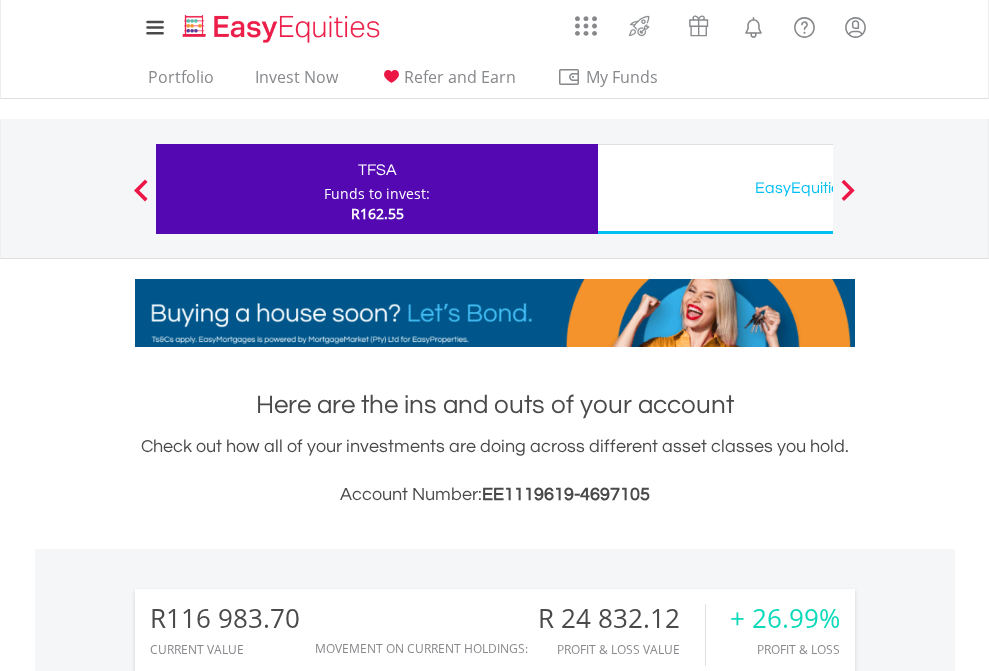 click on "Funds to invest:" at bounding box center [377, 194] 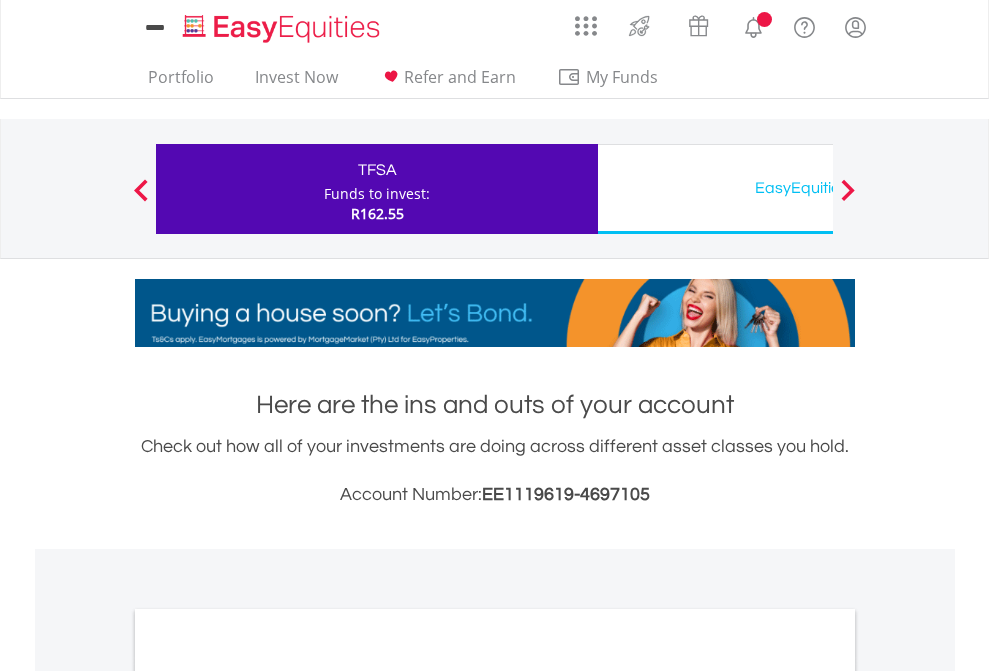 scroll, scrollTop: 0, scrollLeft: 0, axis: both 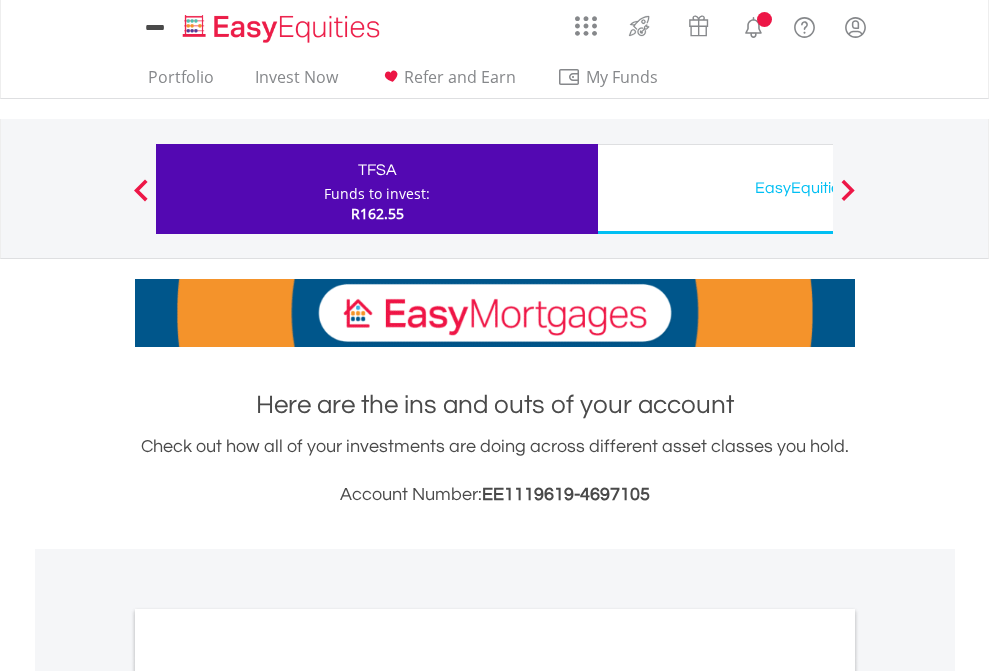 click on "All Holdings" at bounding box center (268, 1096) 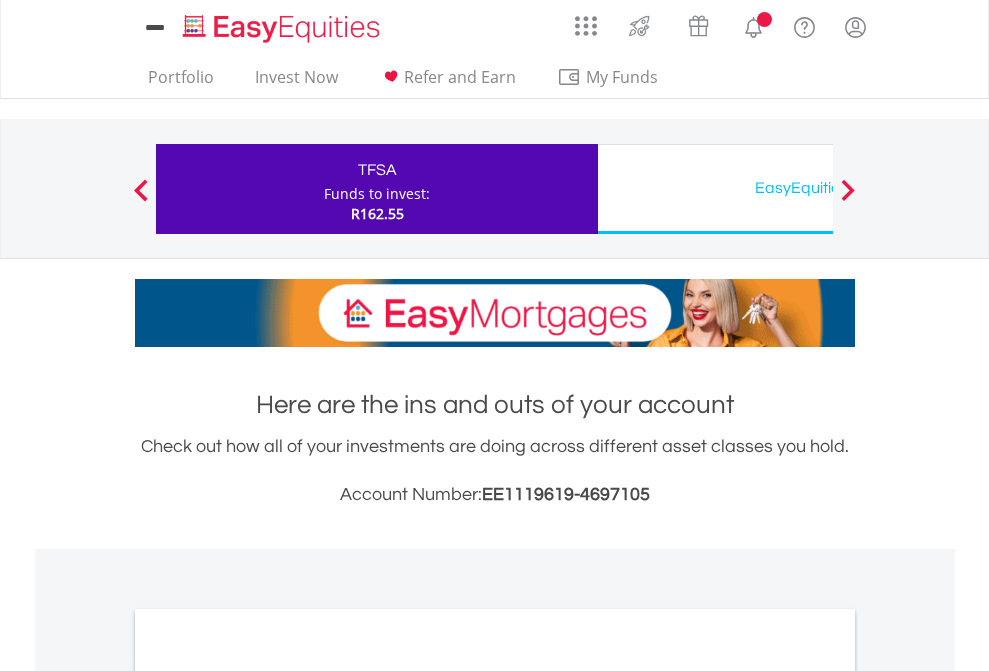 scroll, scrollTop: 1202, scrollLeft: 0, axis: vertical 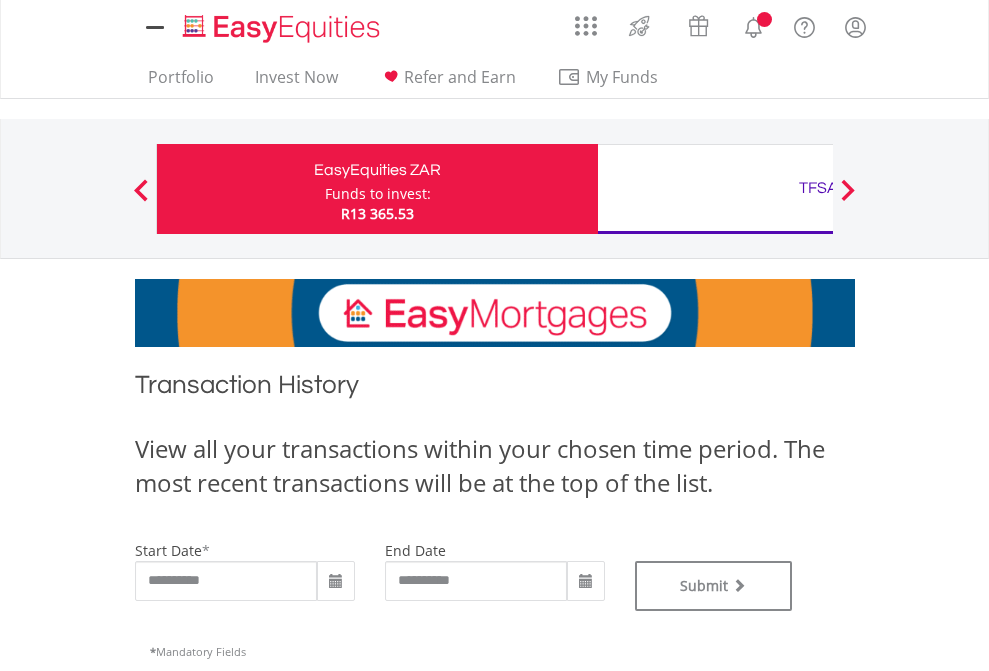 type on "**********" 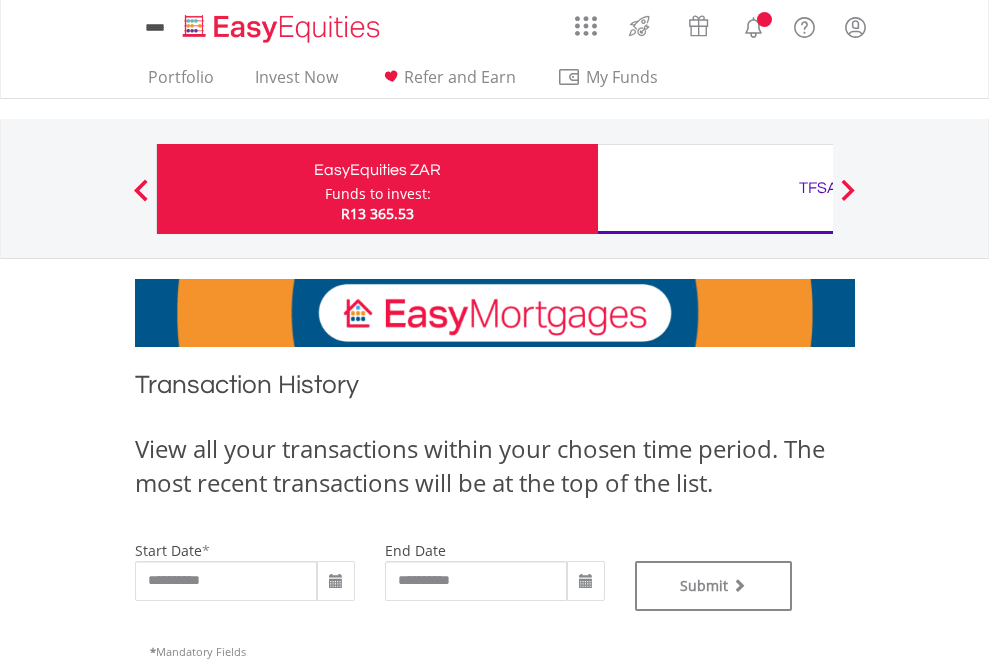 scroll, scrollTop: 0, scrollLeft: 0, axis: both 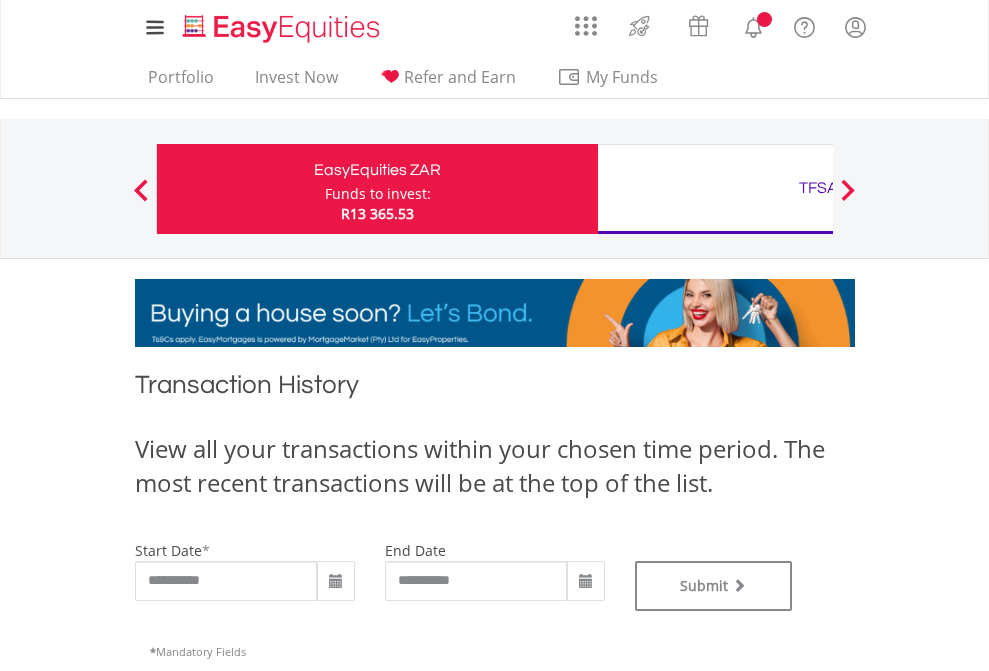 click on "TFSA" at bounding box center (818, 188) 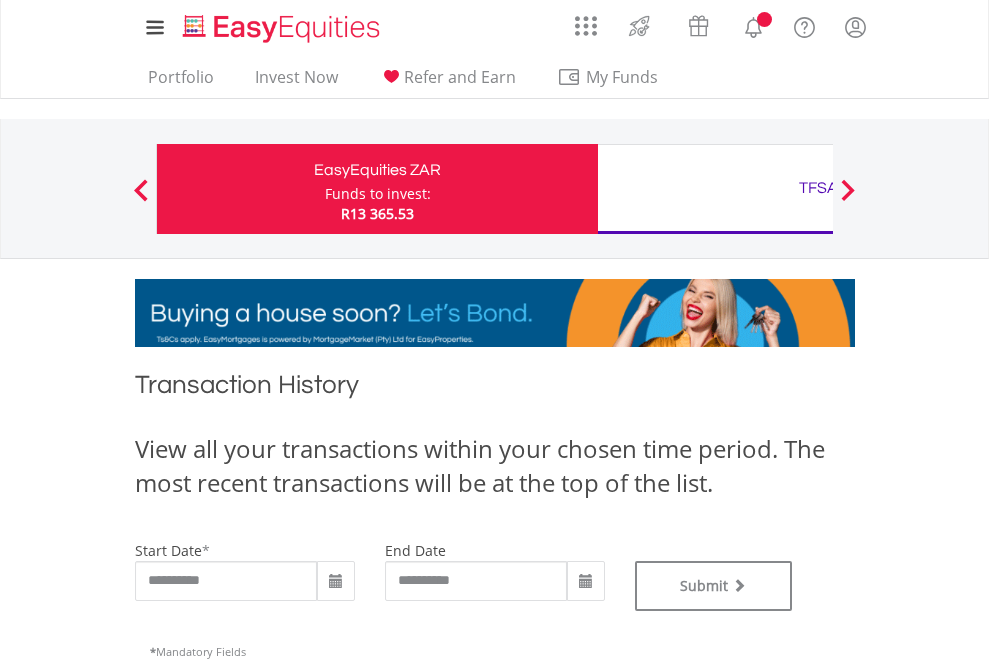 type on "**********" 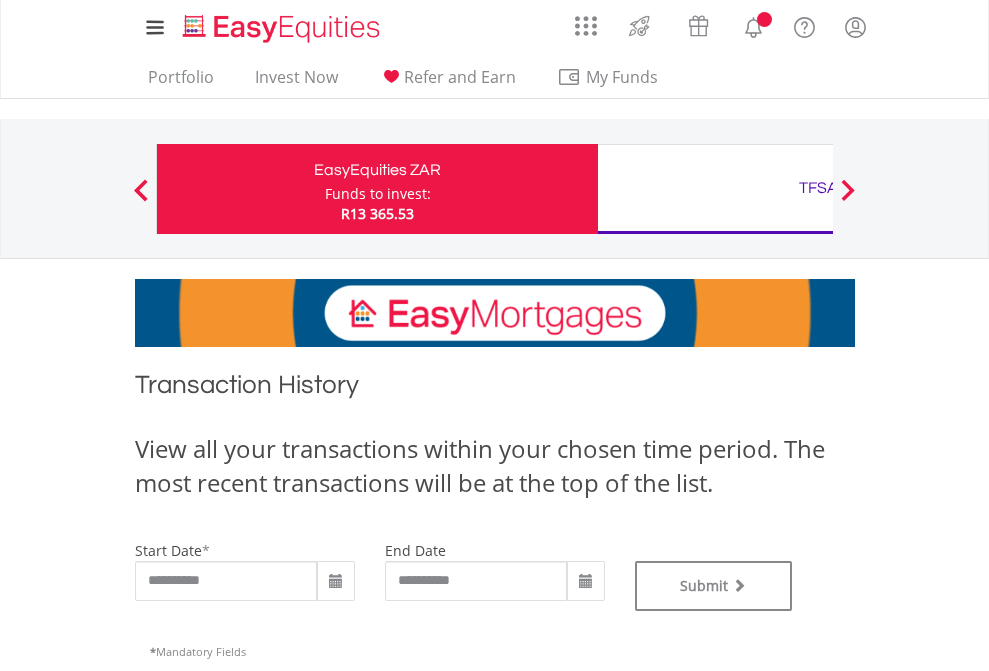 type on "**********" 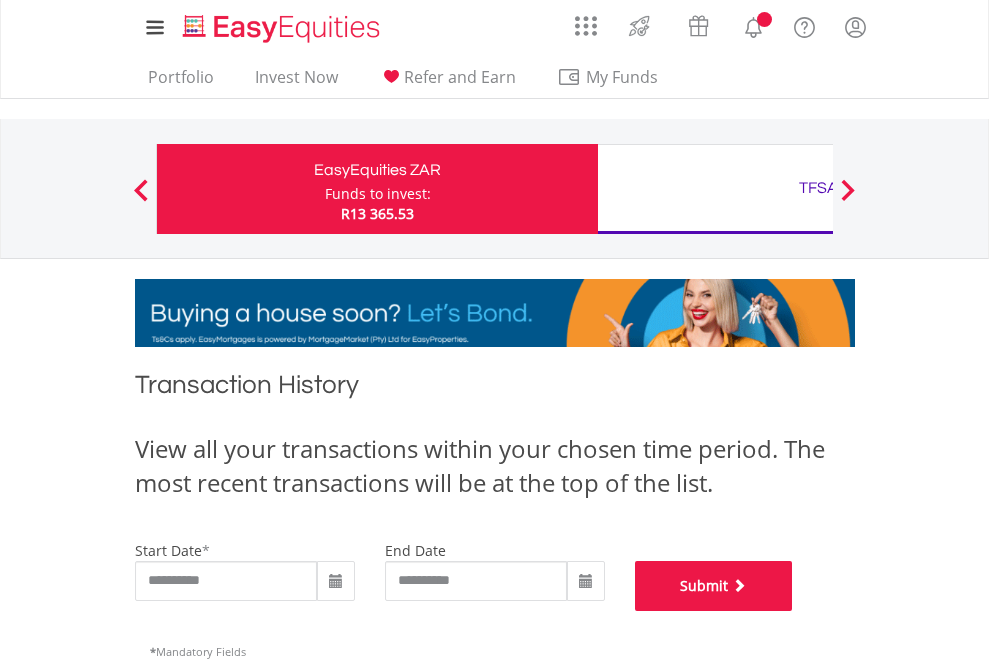 click on "Submit" at bounding box center [714, 586] 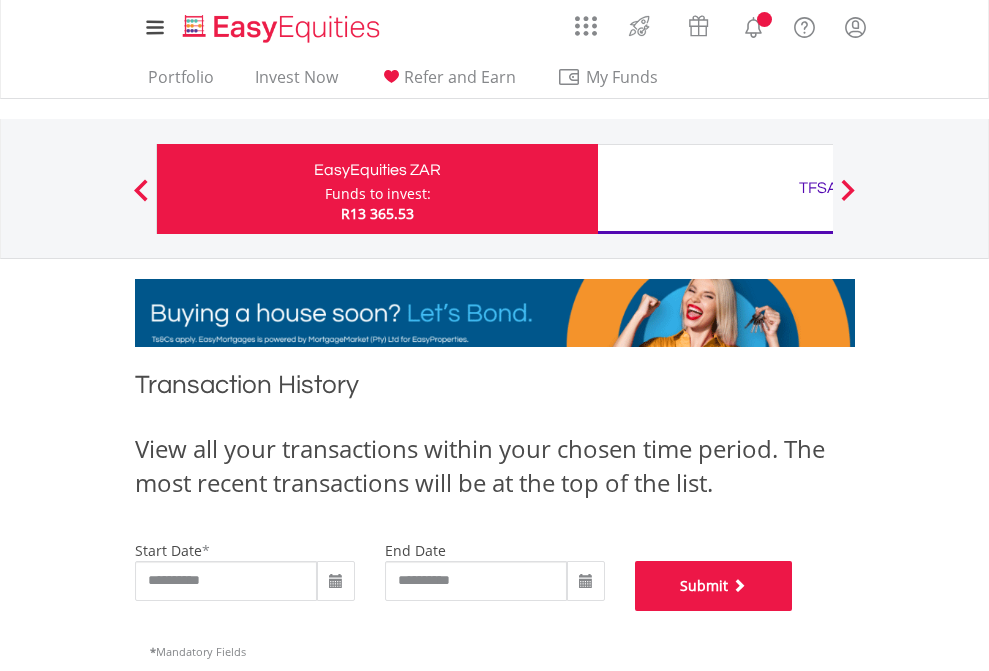 scroll, scrollTop: 811, scrollLeft: 0, axis: vertical 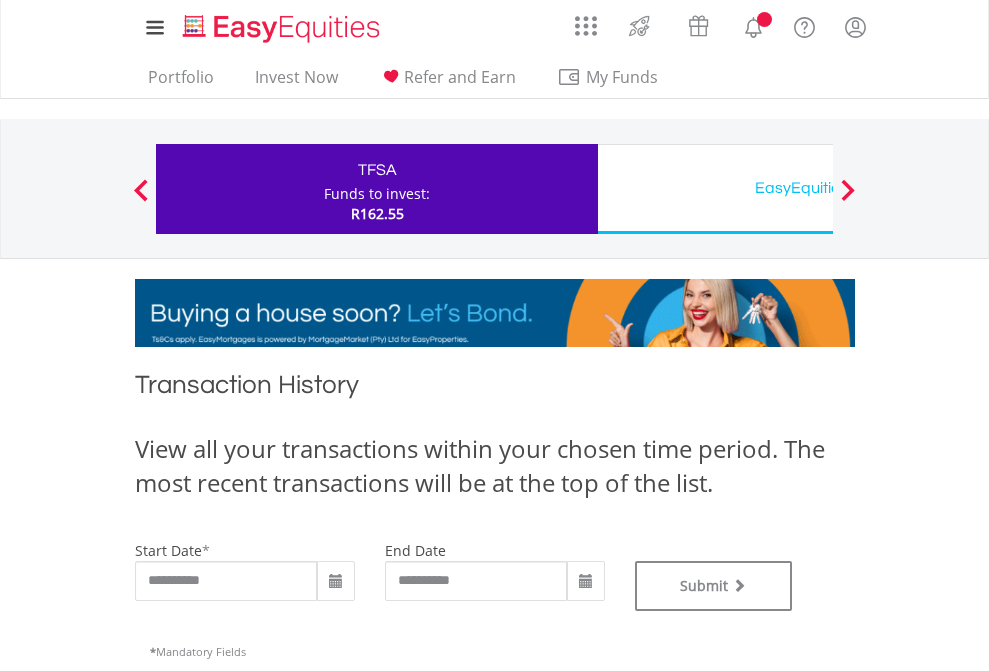 click on "Funds to invest:" at bounding box center [377, 194] 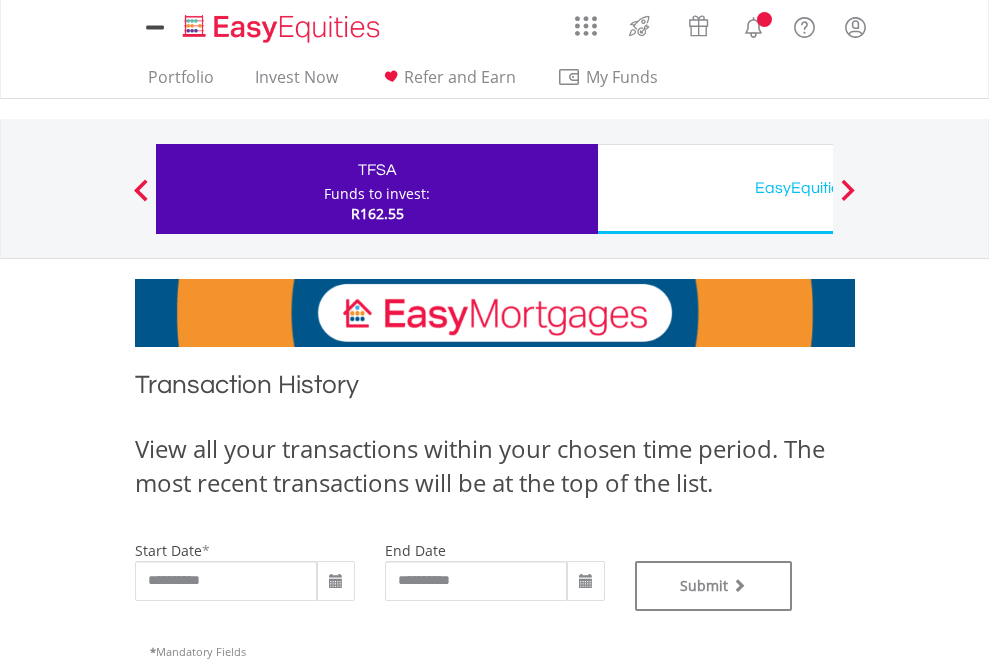 scroll, scrollTop: 0, scrollLeft: 0, axis: both 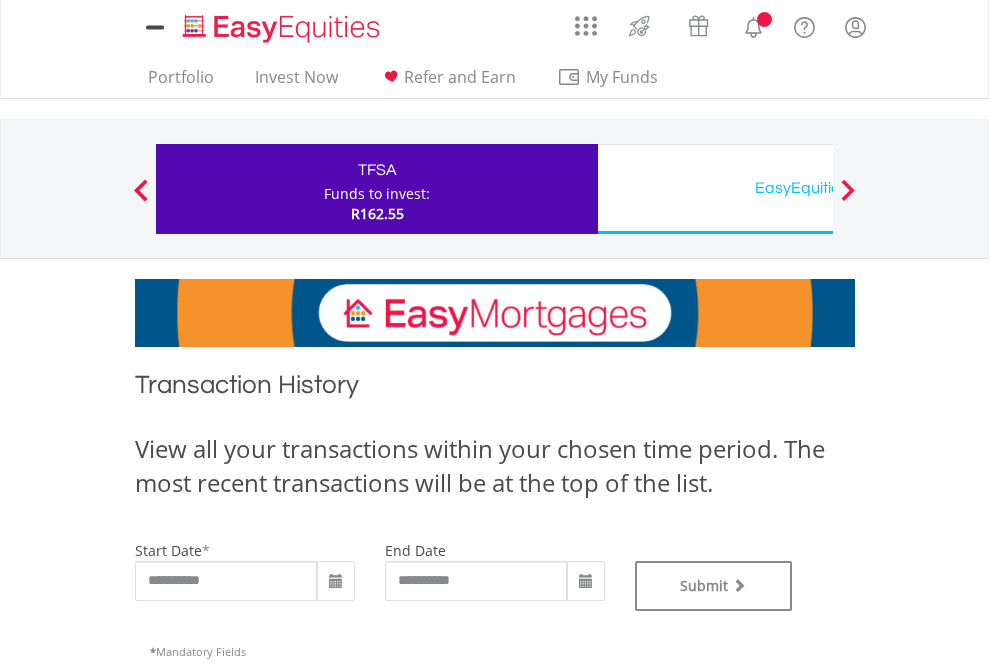 type on "**********" 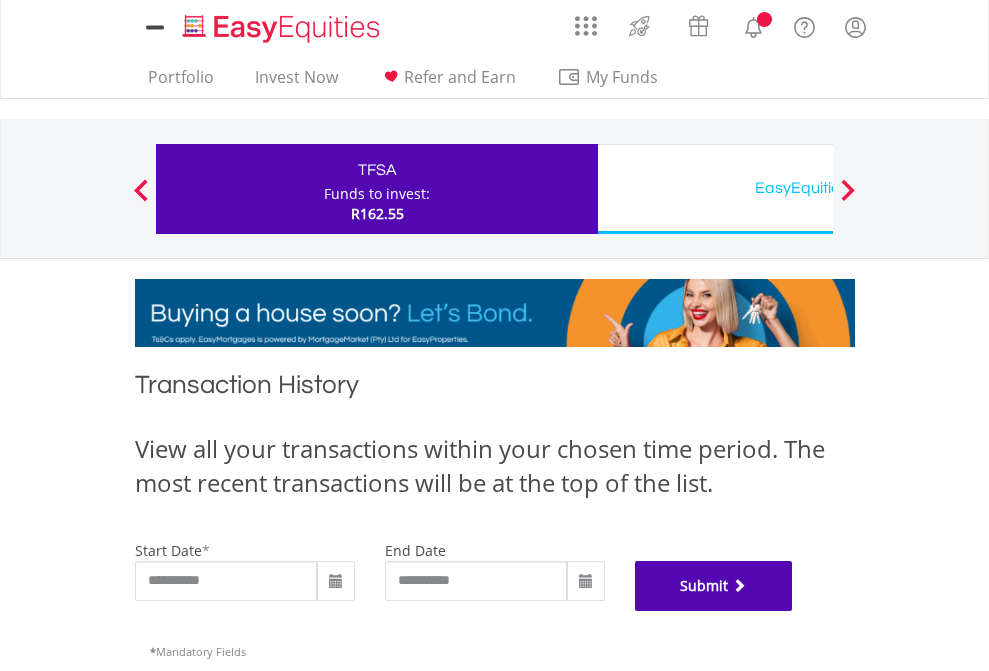 click on "Submit" at bounding box center [714, 586] 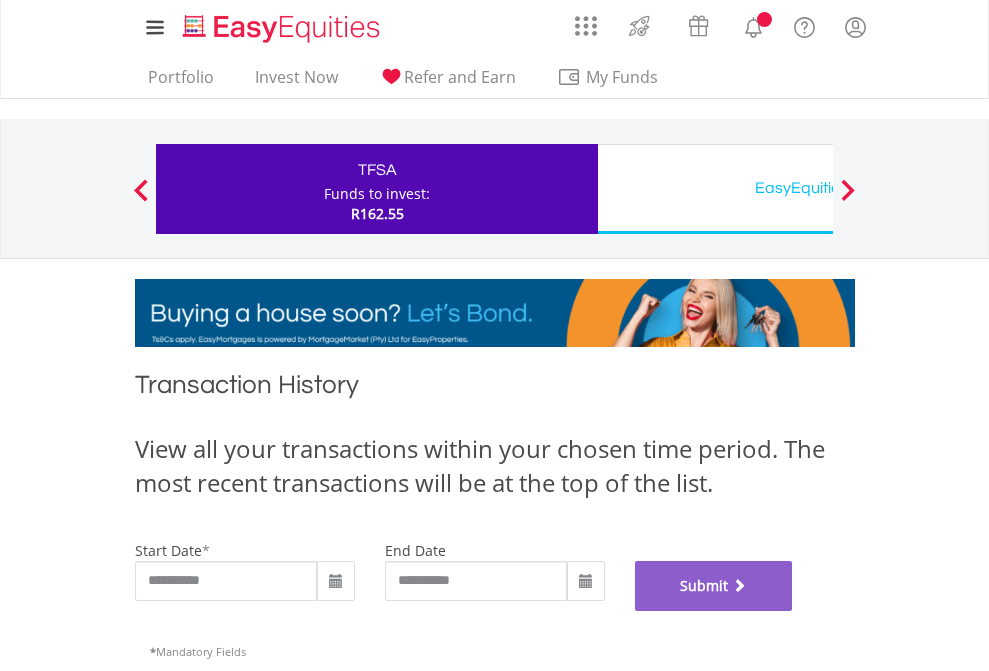 scroll, scrollTop: 811, scrollLeft: 0, axis: vertical 